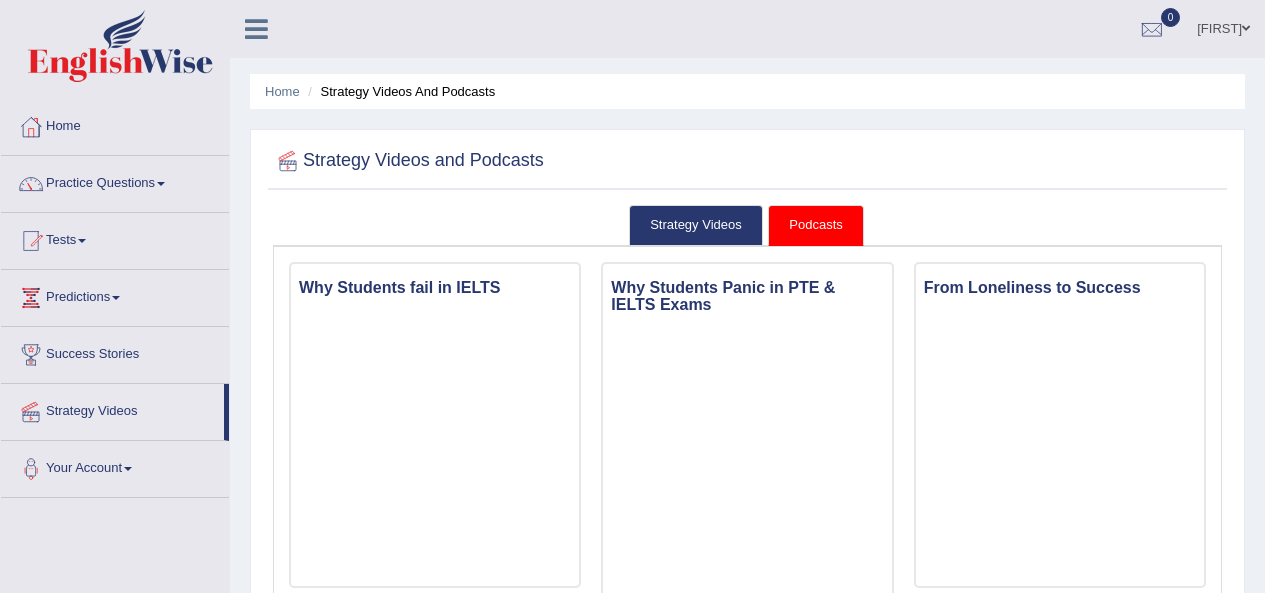 scroll, scrollTop: 378, scrollLeft: 0, axis: vertical 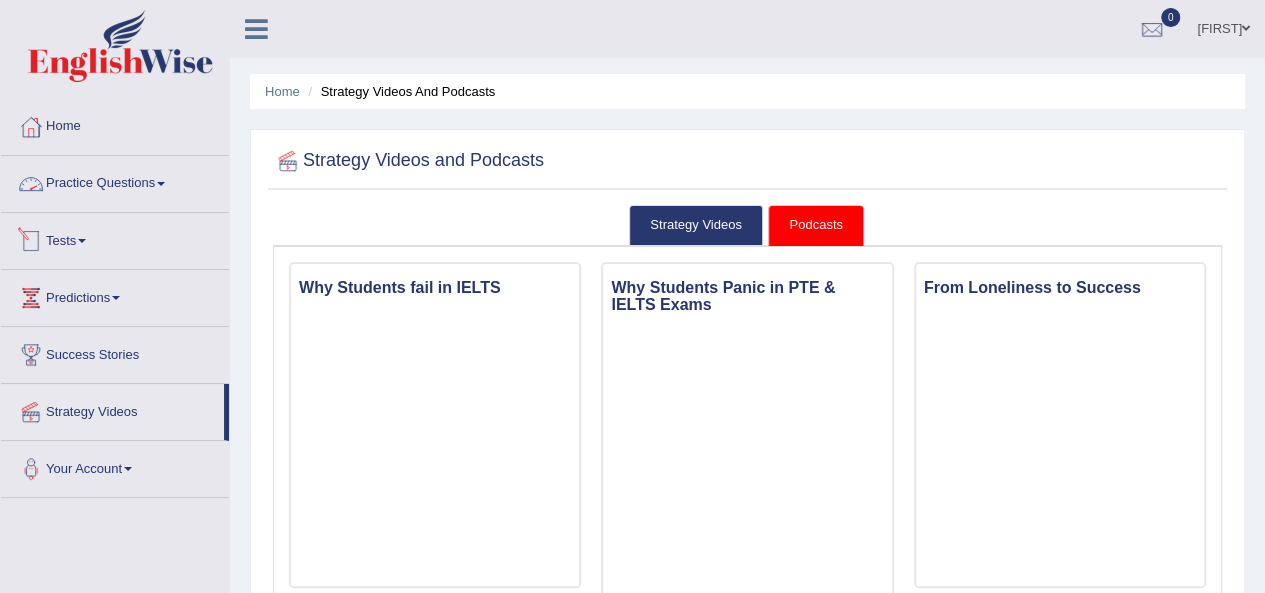 click on "Tests" at bounding box center (115, 238) 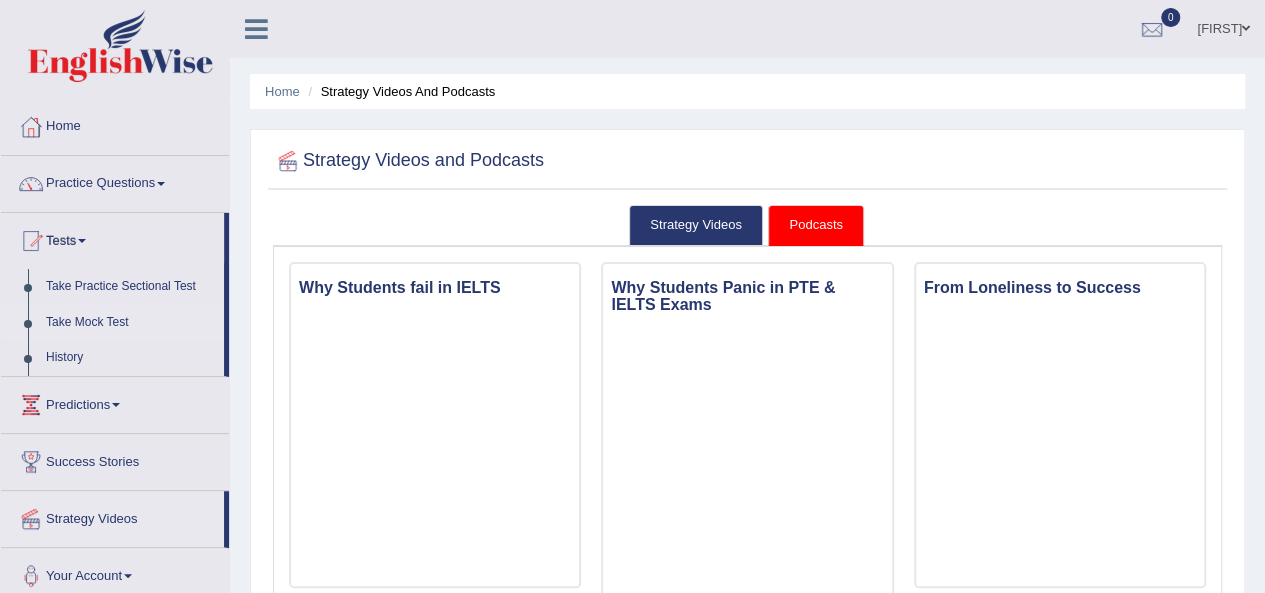 click on "Take Mock Test" at bounding box center [130, 323] 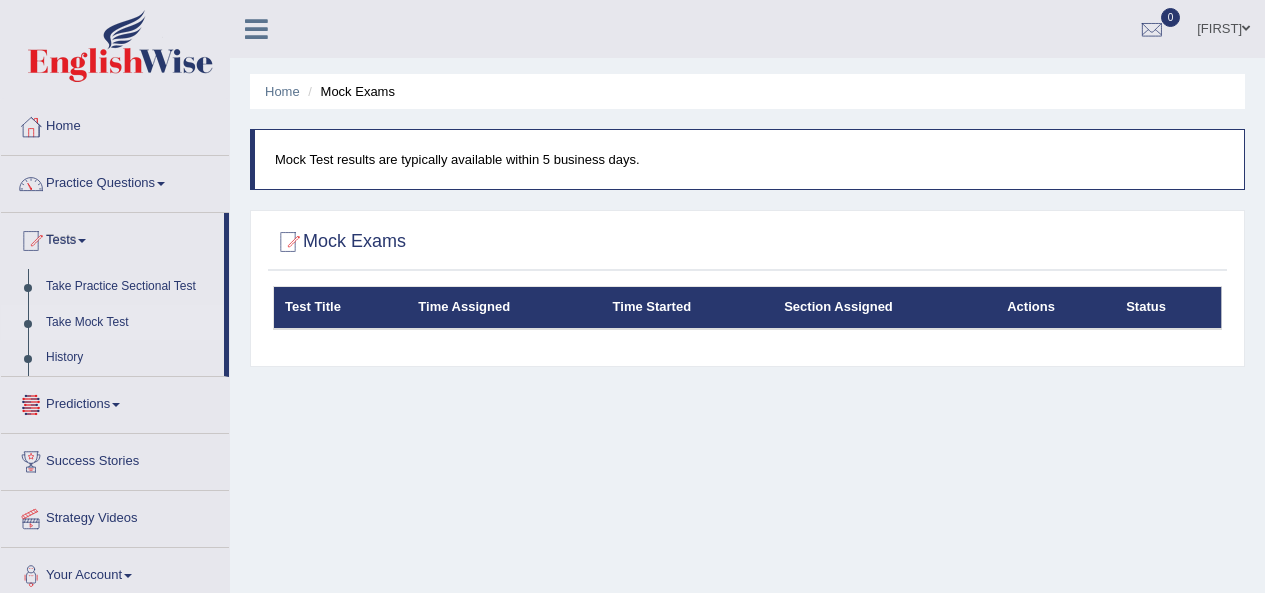scroll, scrollTop: 0, scrollLeft: 0, axis: both 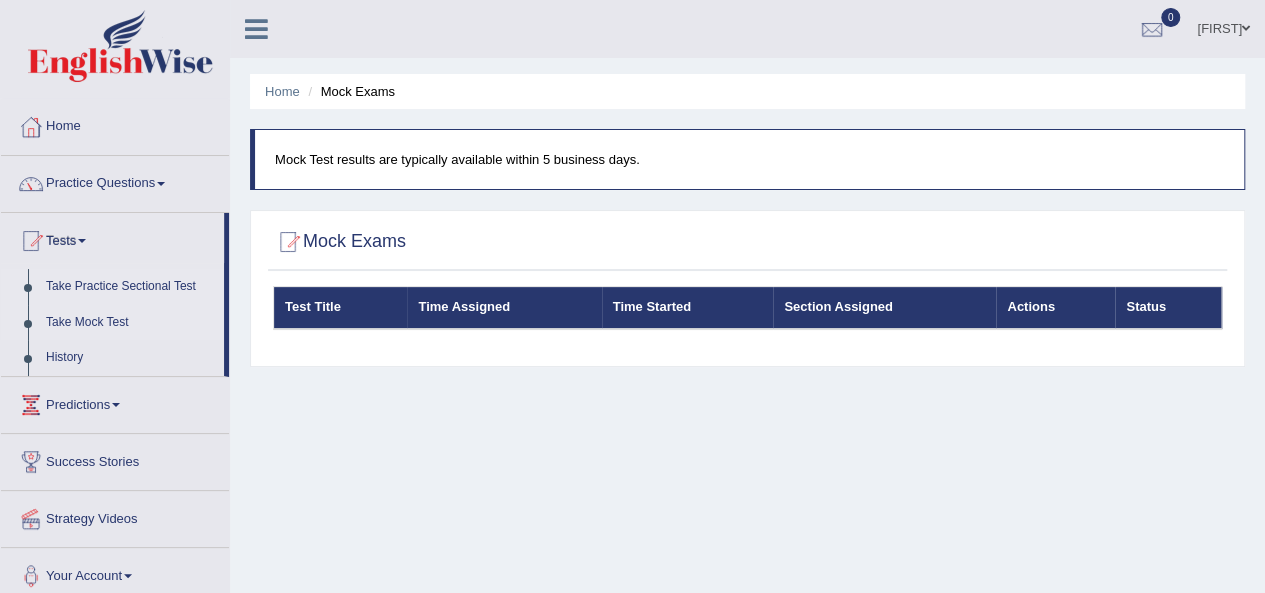 click on "Take Practice Sectional Test" at bounding box center (130, 287) 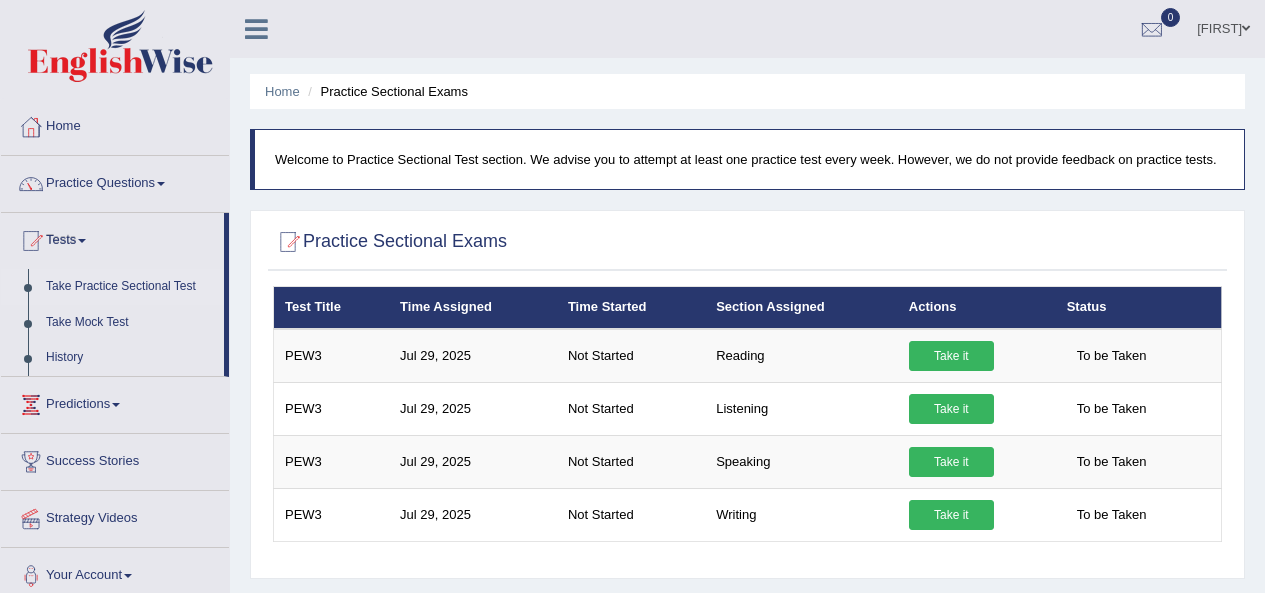 scroll, scrollTop: 0, scrollLeft: 0, axis: both 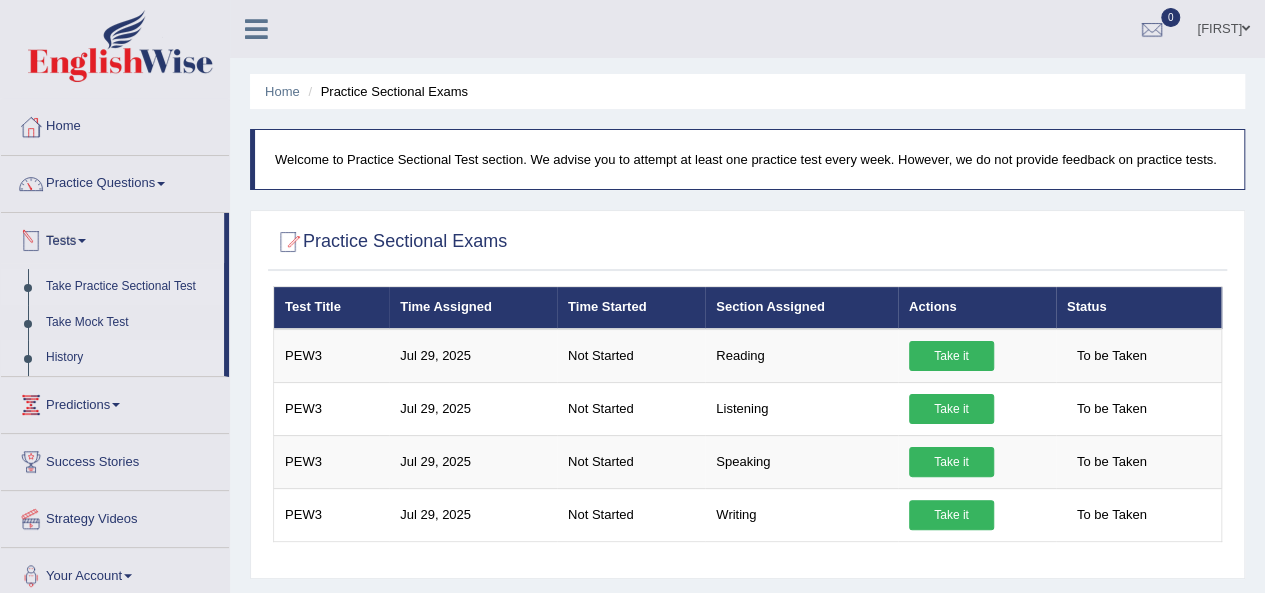 click on "History" at bounding box center (130, 358) 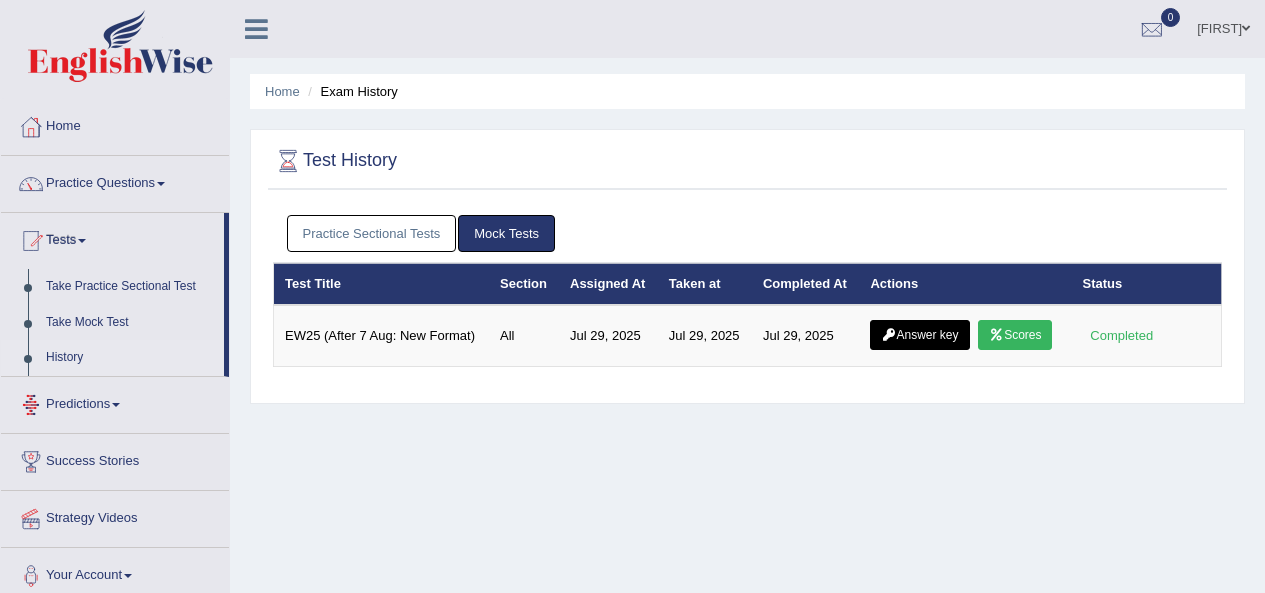 scroll, scrollTop: 0, scrollLeft: 0, axis: both 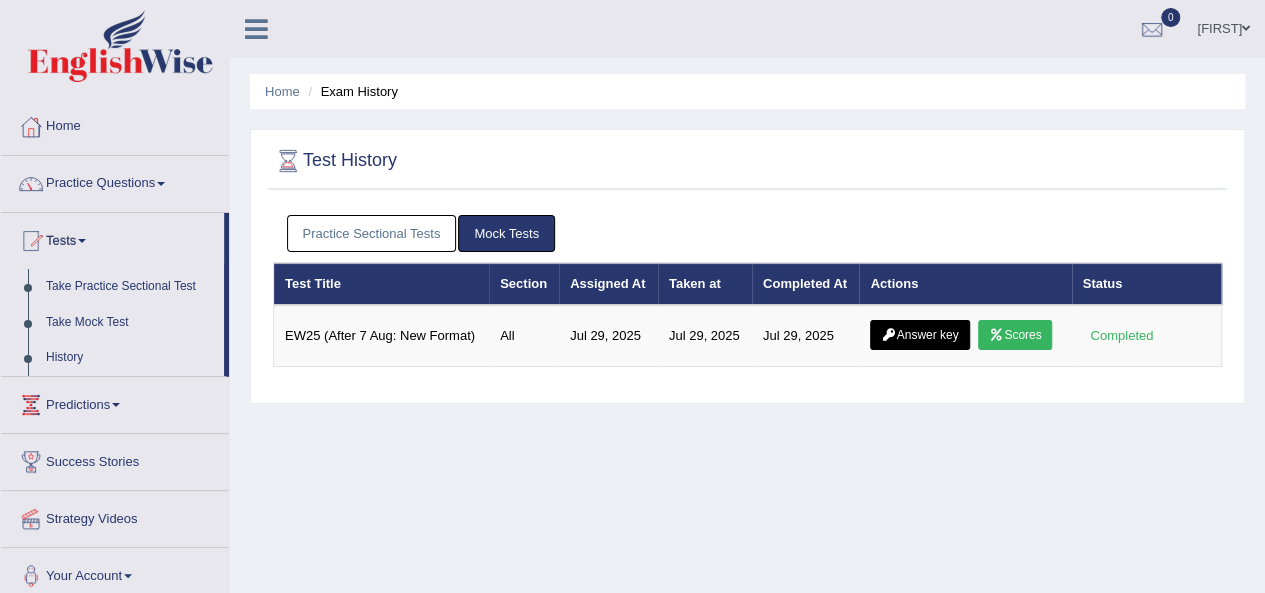 click on "History" at bounding box center (130, 358) 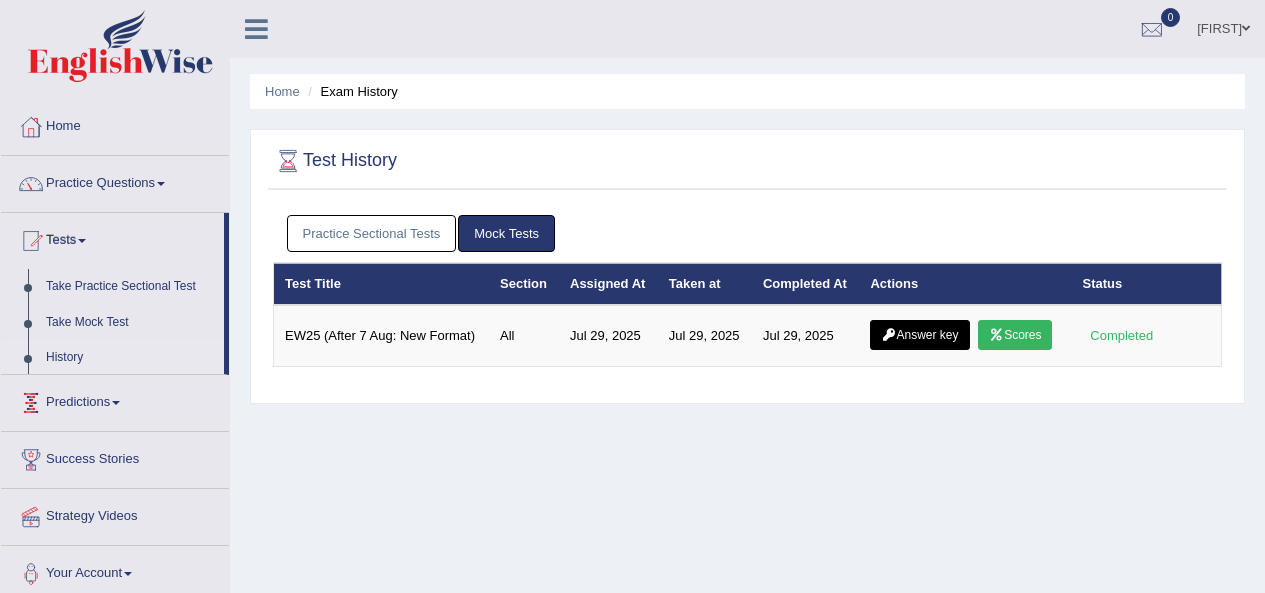 scroll, scrollTop: 0, scrollLeft: 0, axis: both 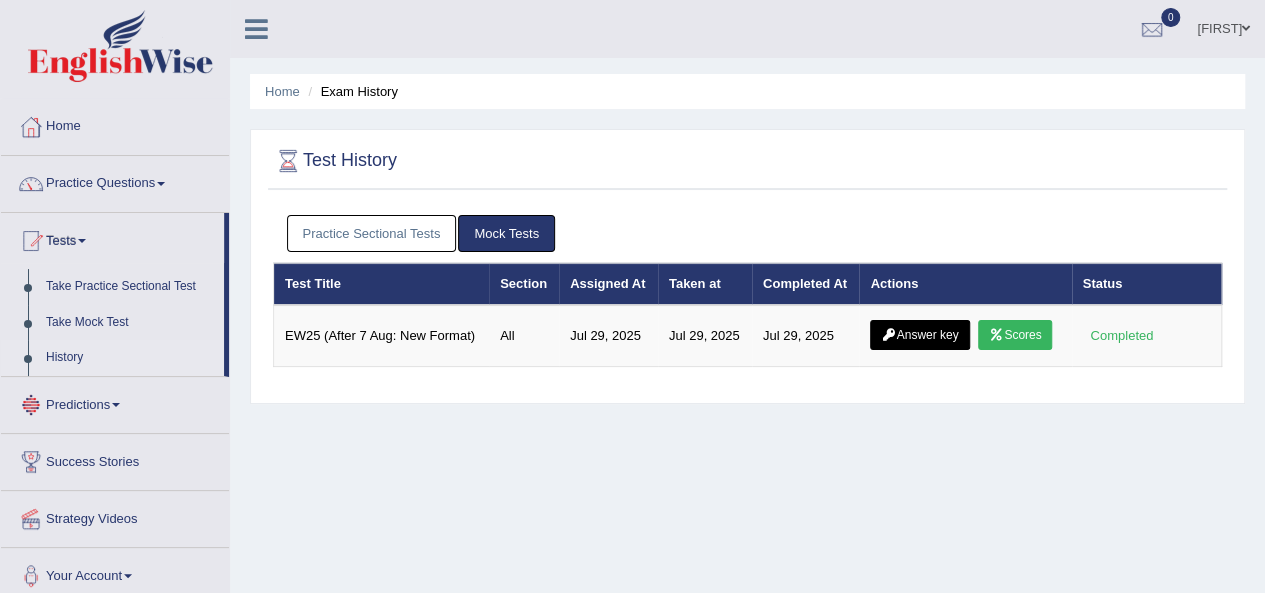 click on "History" at bounding box center [130, 358] 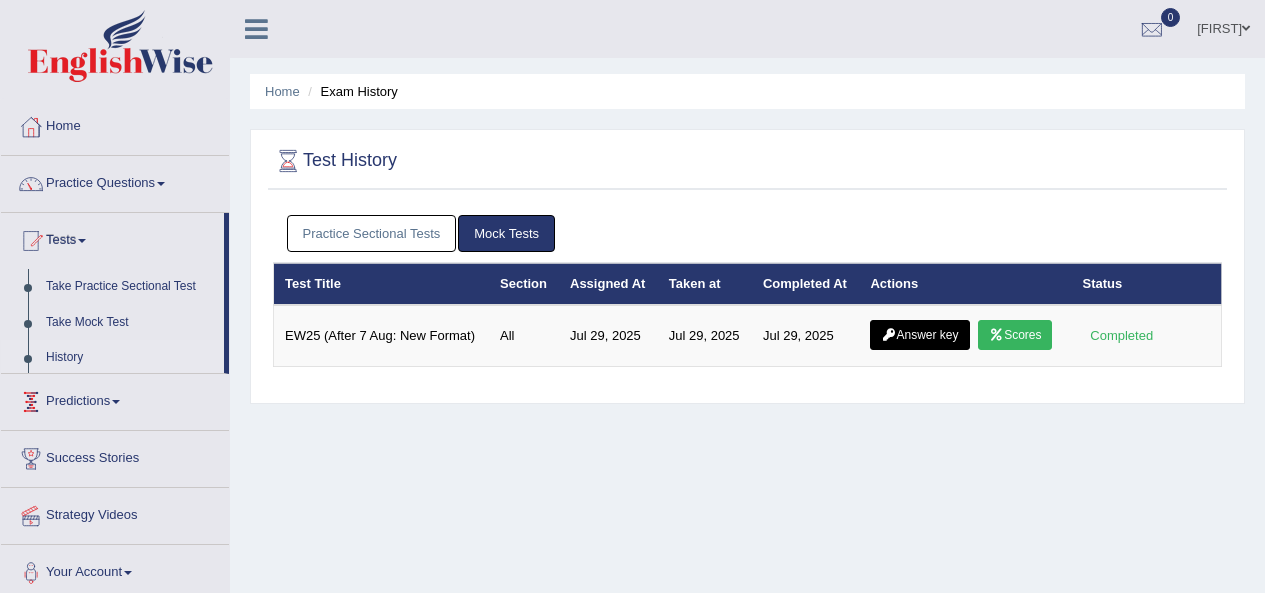 scroll, scrollTop: 0, scrollLeft: 0, axis: both 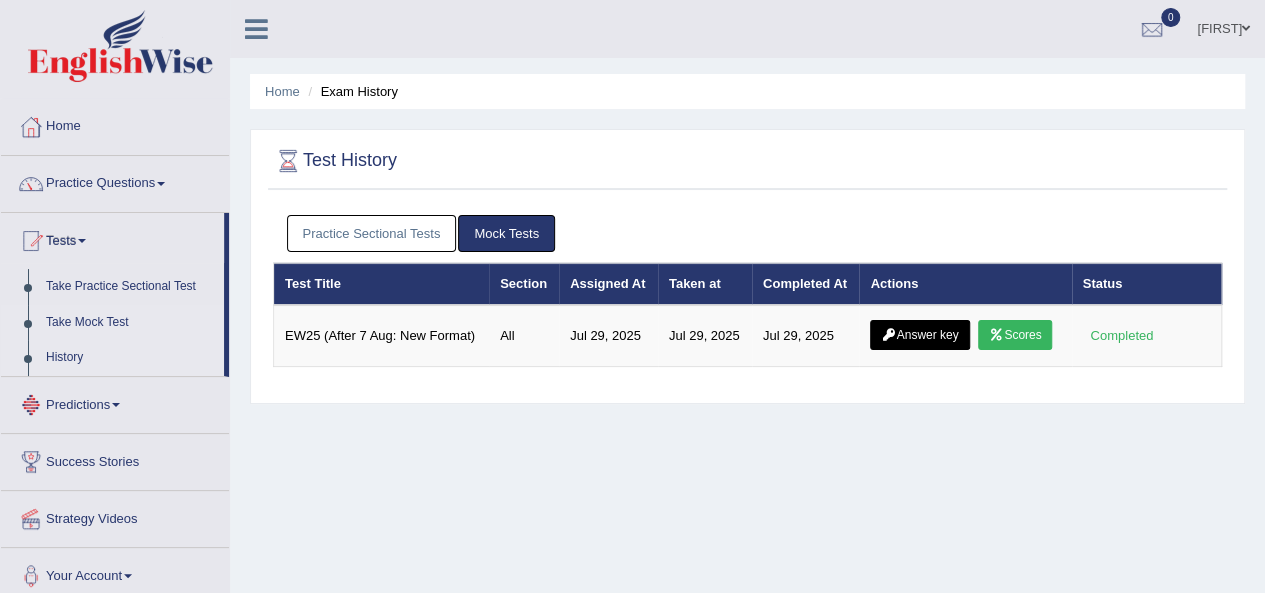 click on "Take Mock Test" at bounding box center (130, 323) 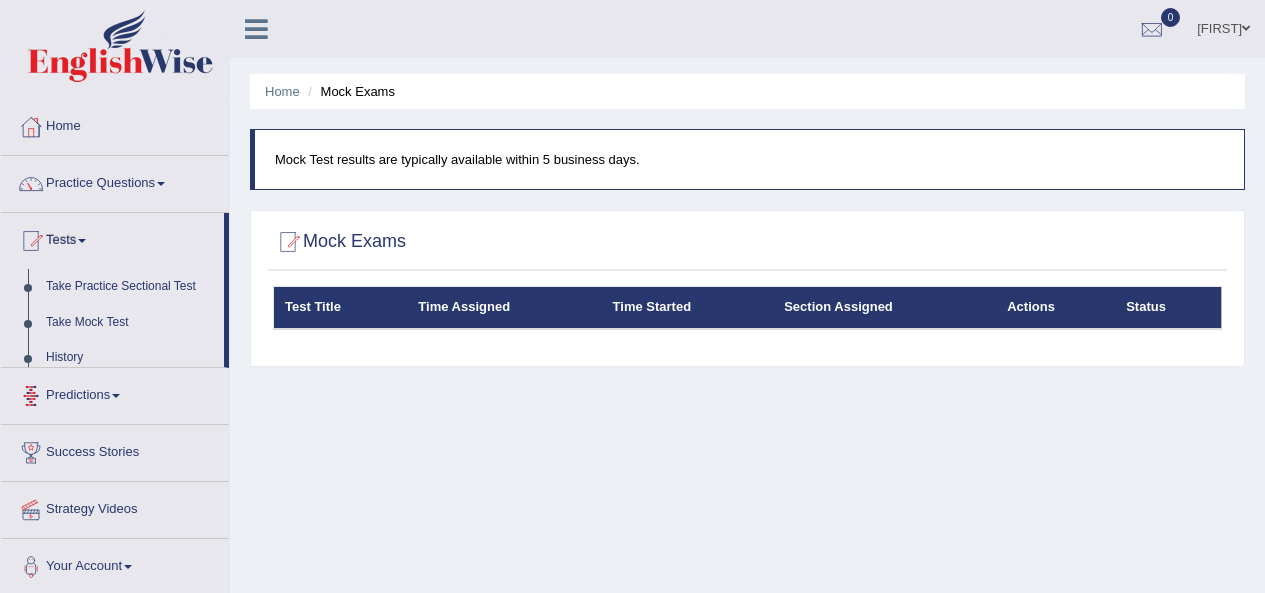 scroll, scrollTop: 0, scrollLeft: 0, axis: both 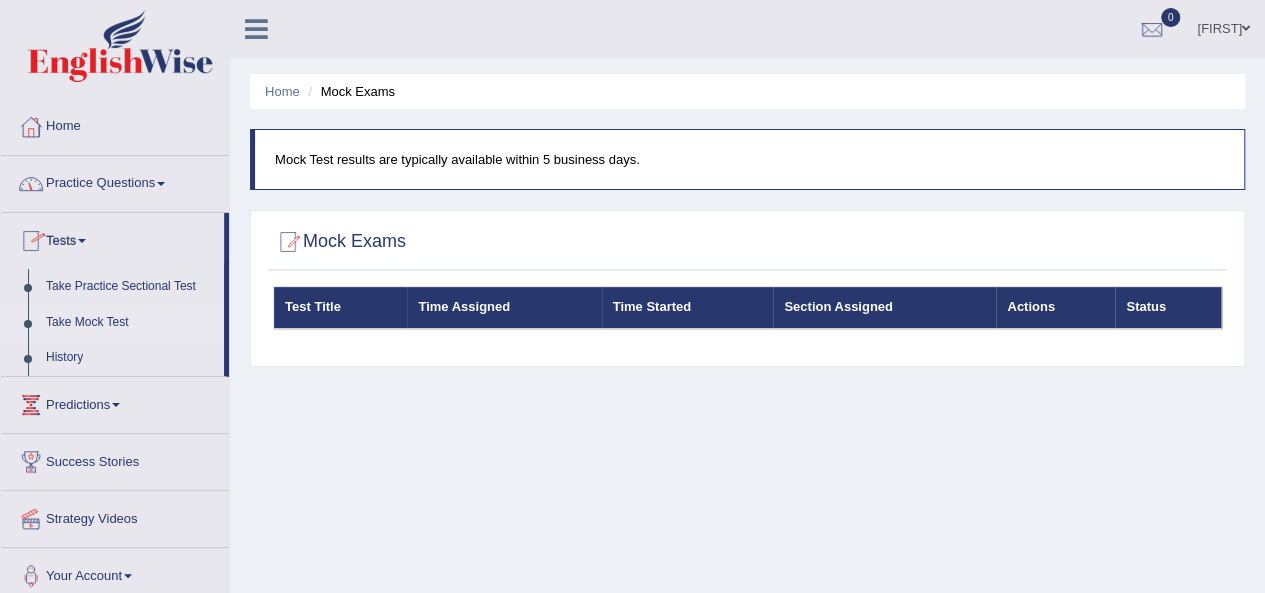 click on "Practice Questions" at bounding box center (115, 181) 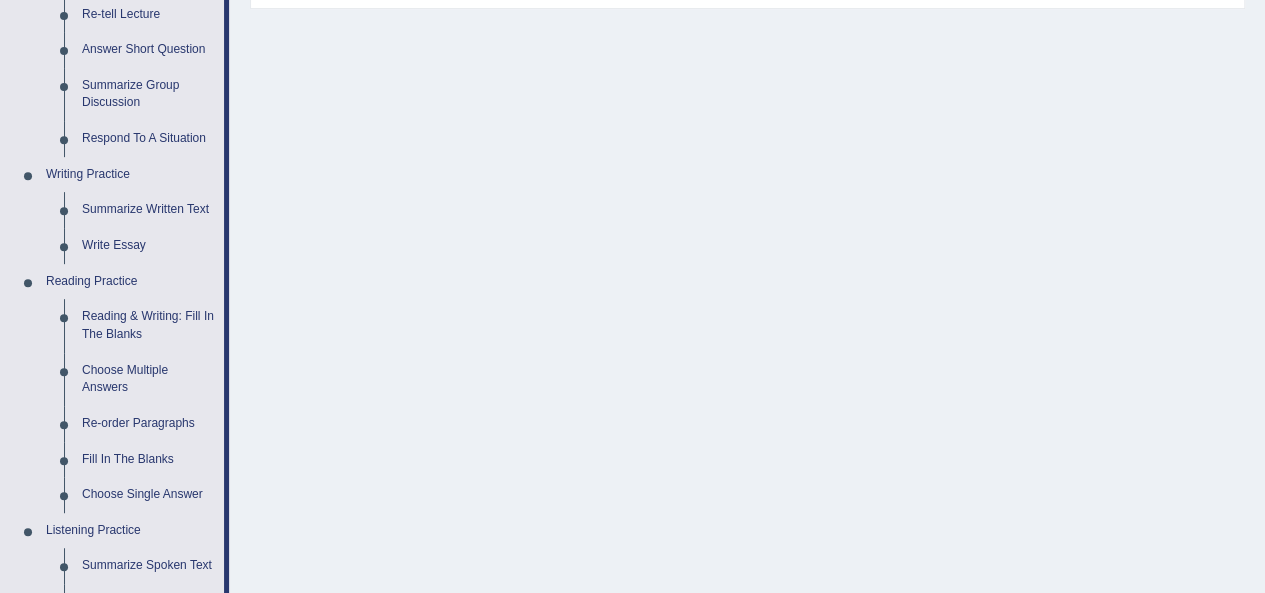 scroll, scrollTop: 367, scrollLeft: 0, axis: vertical 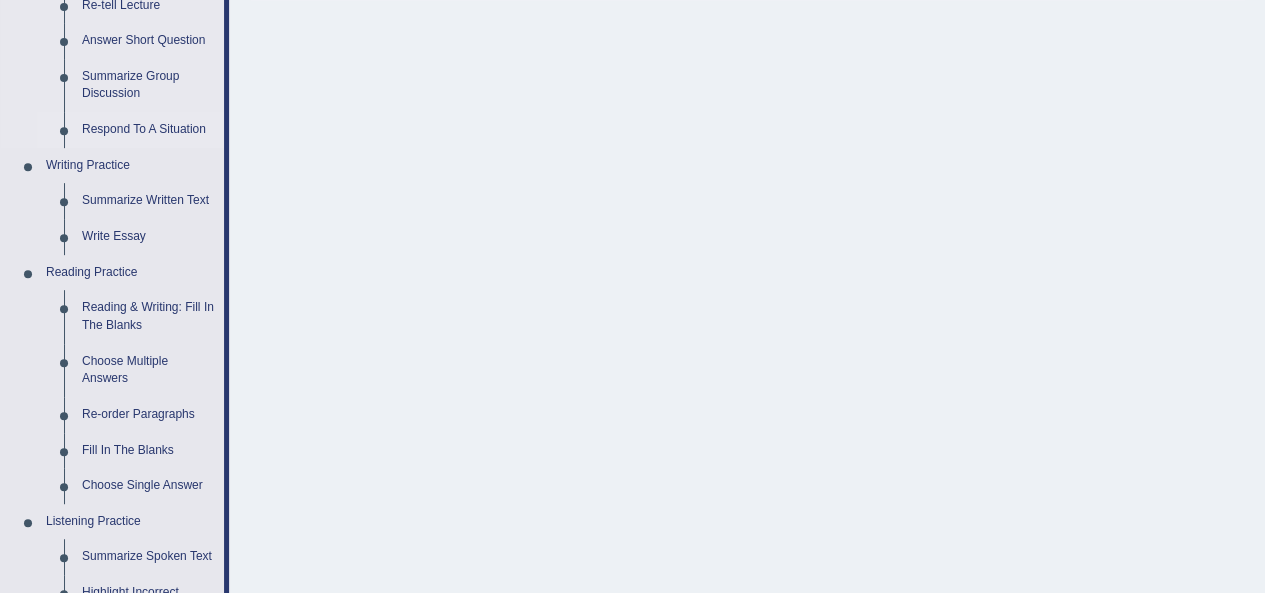click on "Respond To A Situation" at bounding box center [148, 130] 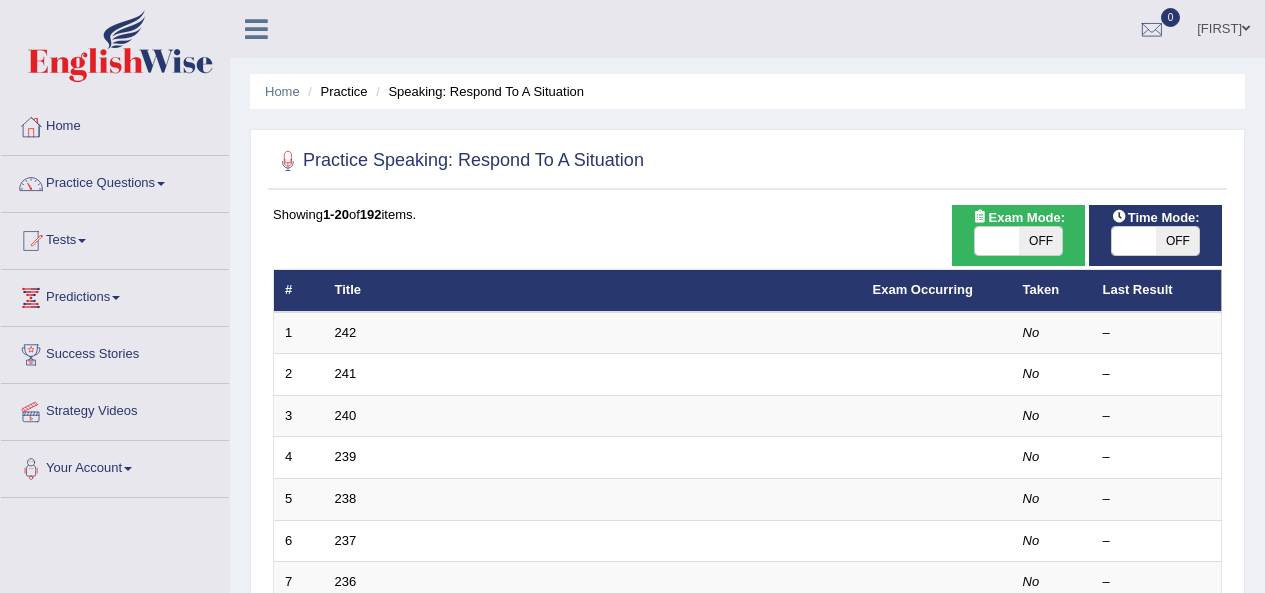 scroll, scrollTop: 0, scrollLeft: 0, axis: both 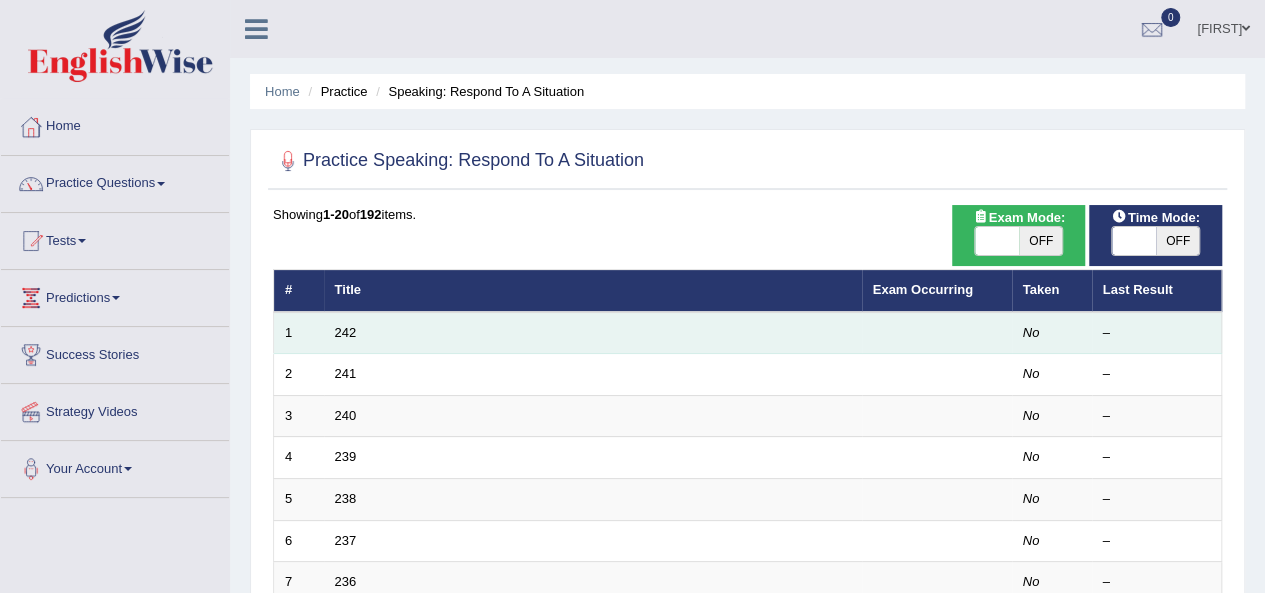 click on "242" at bounding box center [593, 333] 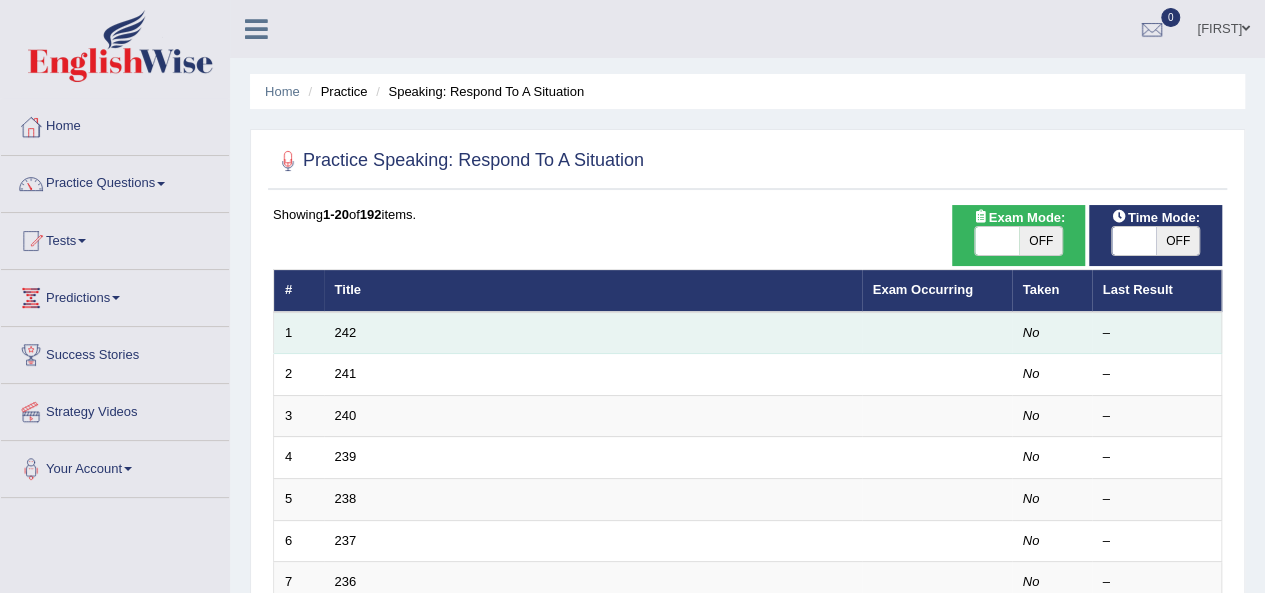 click on "242" at bounding box center [593, 333] 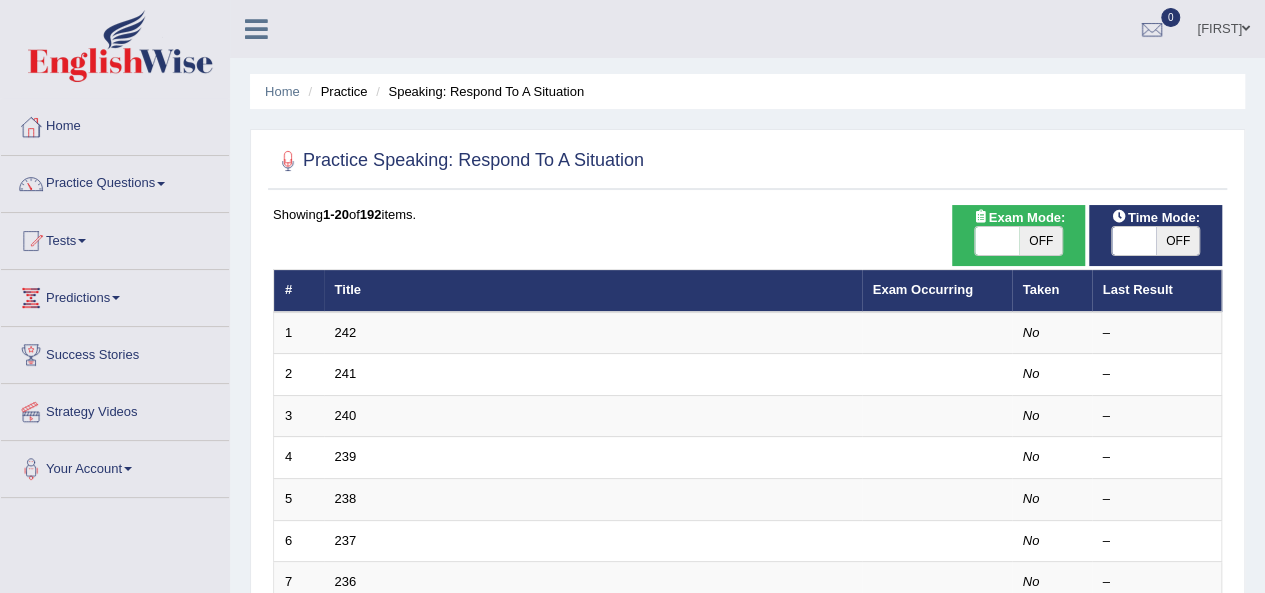 click on "OFF" at bounding box center [1041, 241] 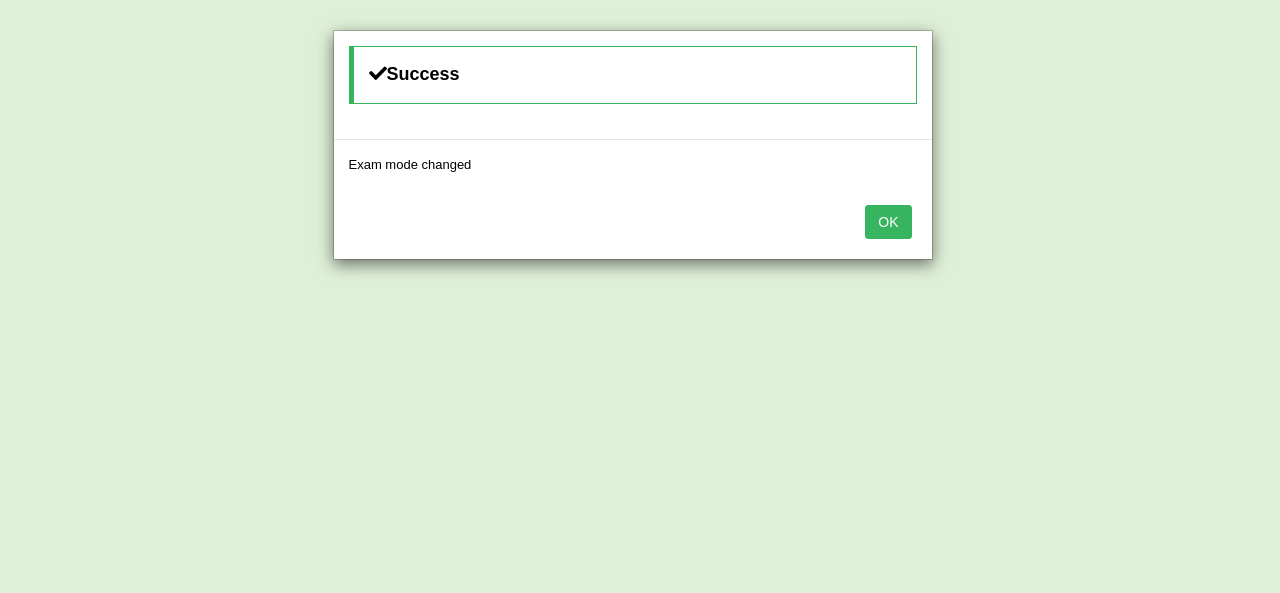 click on "OK" at bounding box center (888, 222) 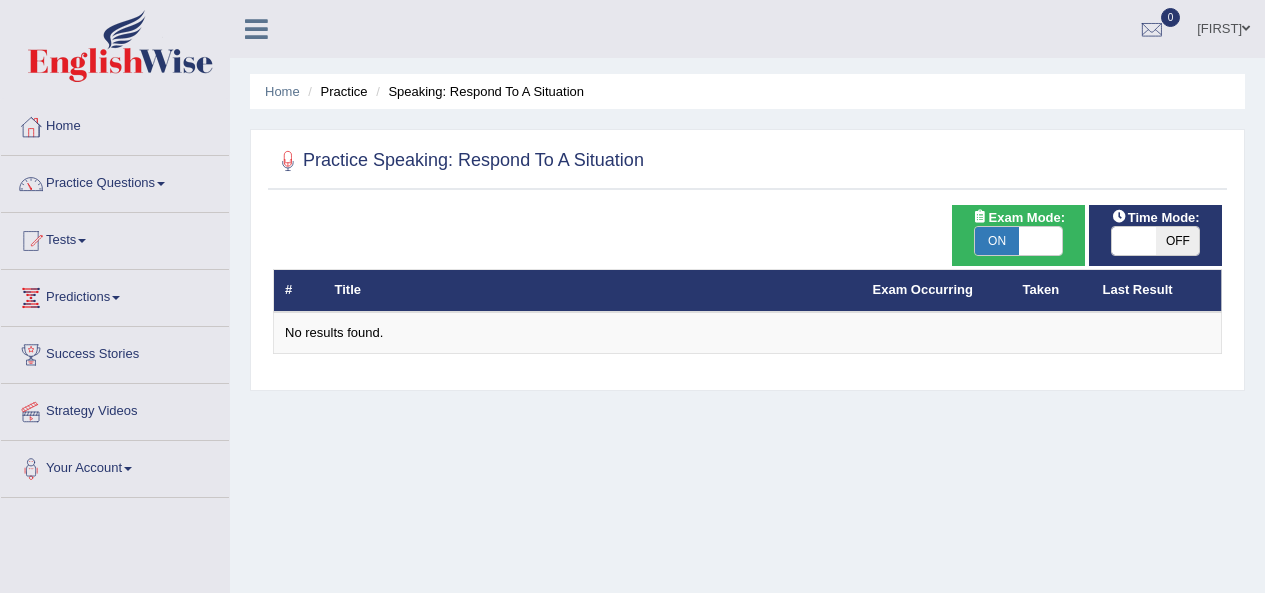 scroll, scrollTop: 0, scrollLeft: 0, axis: both 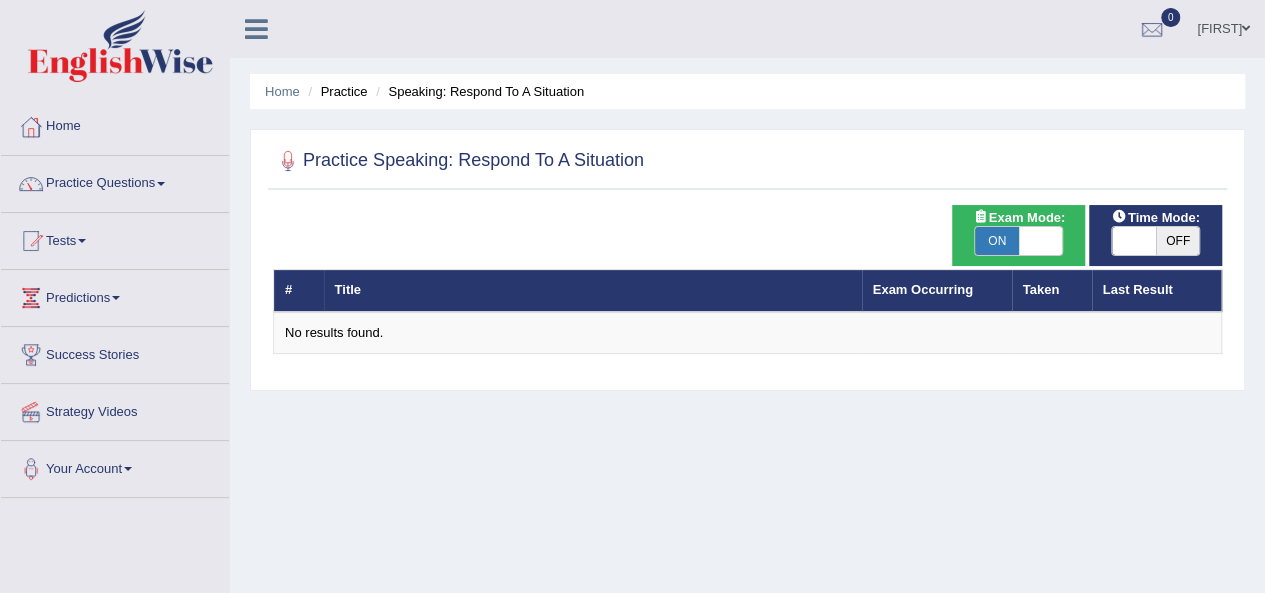 click on "# Title Exam Occurring Taken Last Result
No results found." at bounding box center [747, 279] 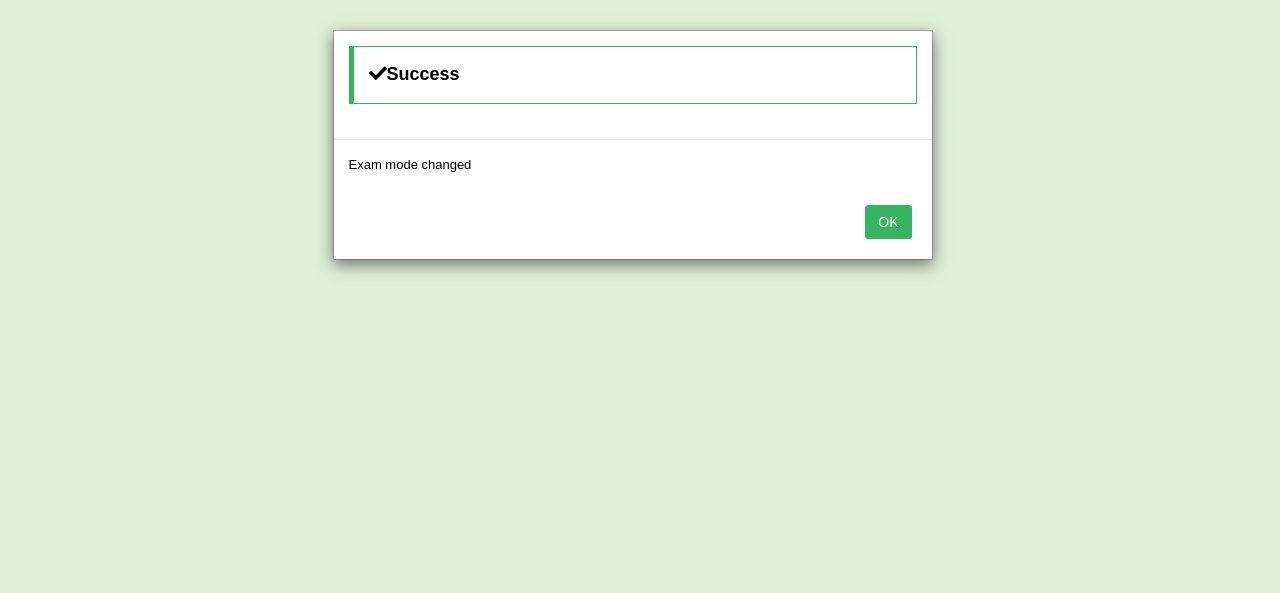click on "OK" at bounding box center [888, 222] 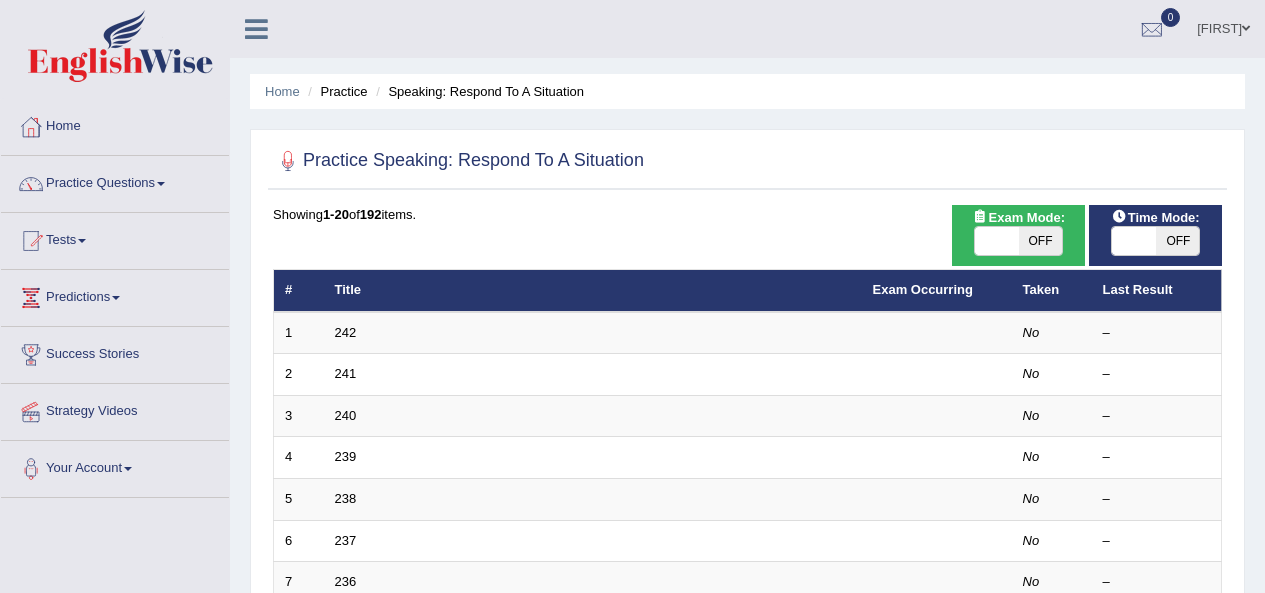 scroll, scrollTop: 0, scrollLeft: 0, axis: both 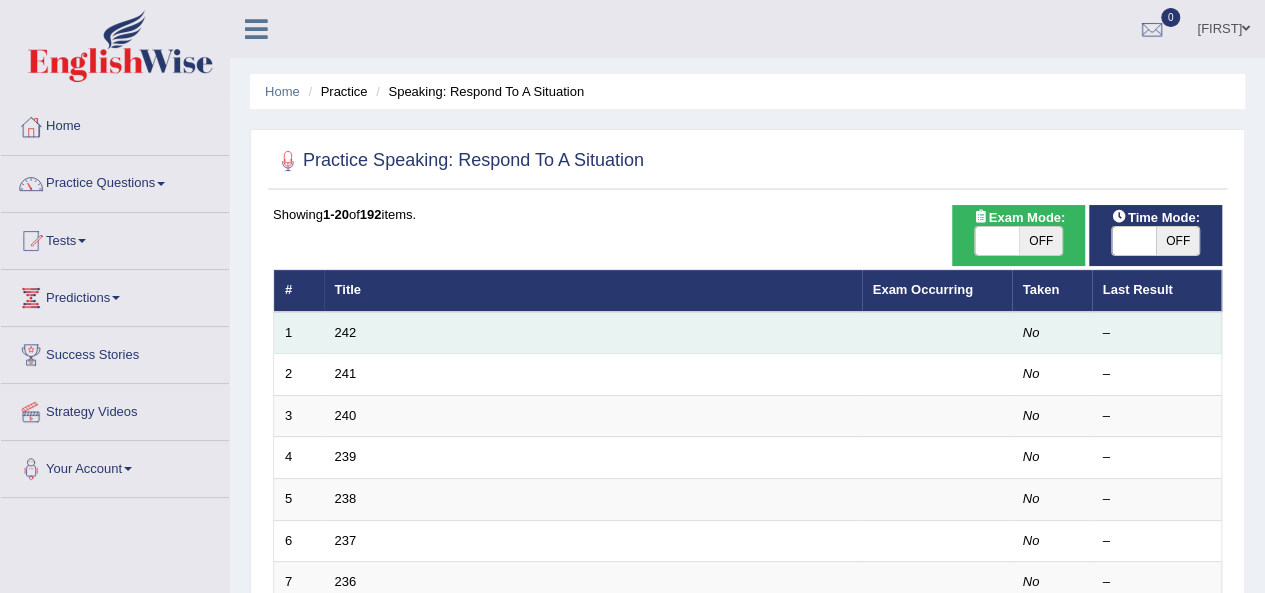 click on "242" at bounding box center [593, 333] 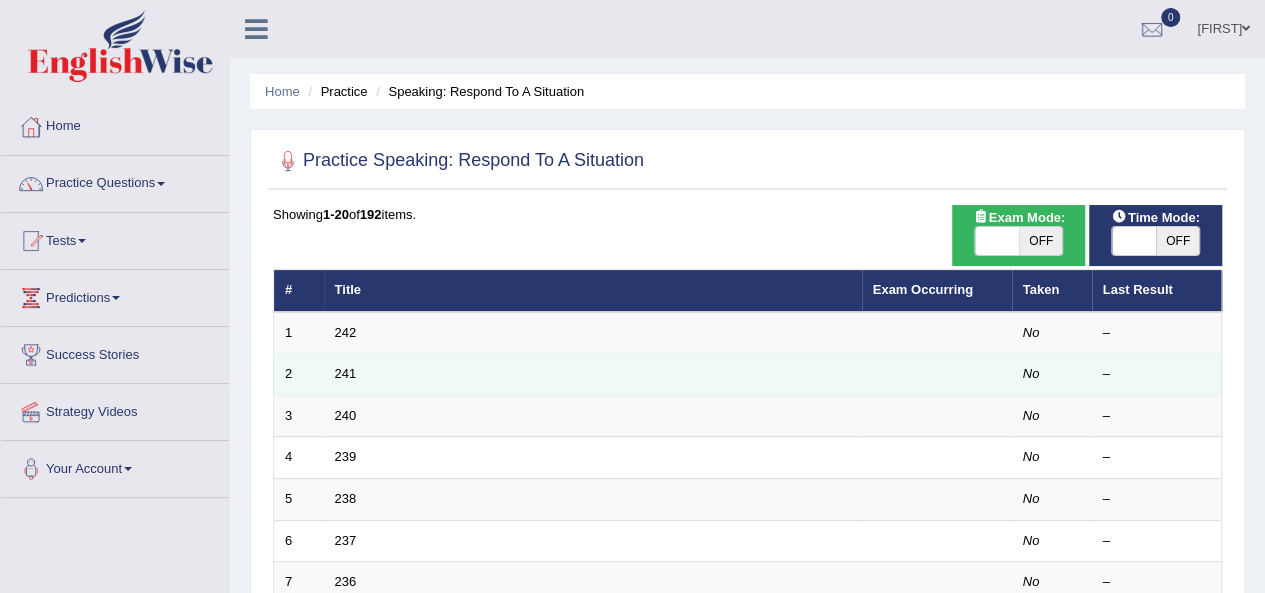 click on "241" at bounding box center [593, 375] 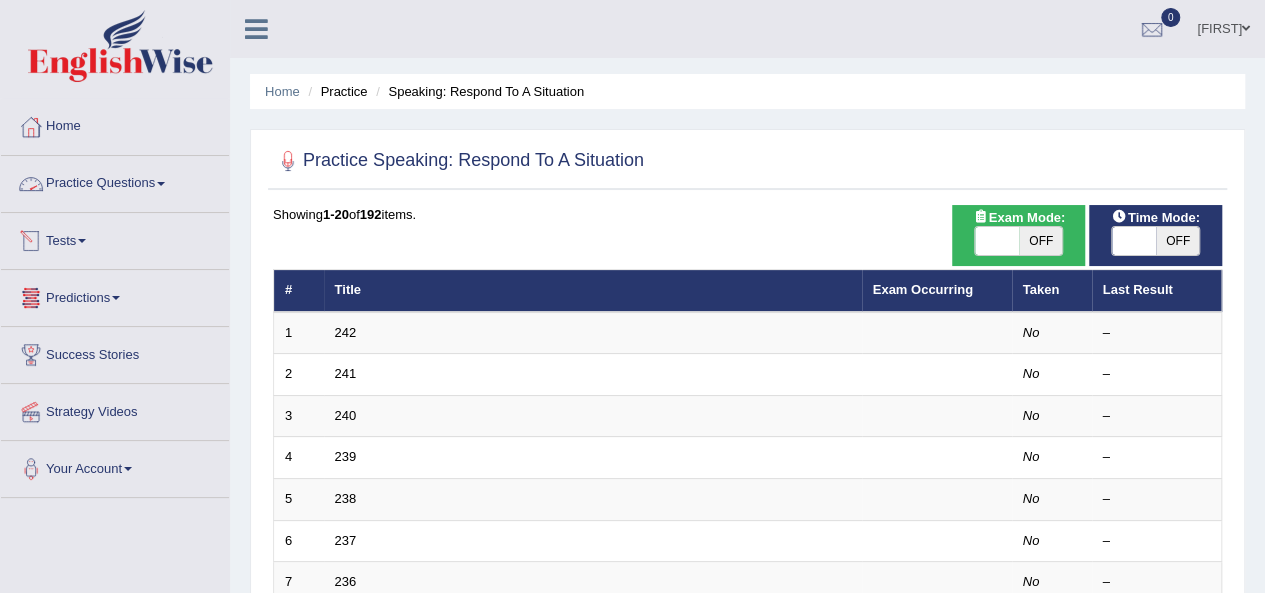 click on "Practice Questions" at bounding box center (115, 181) 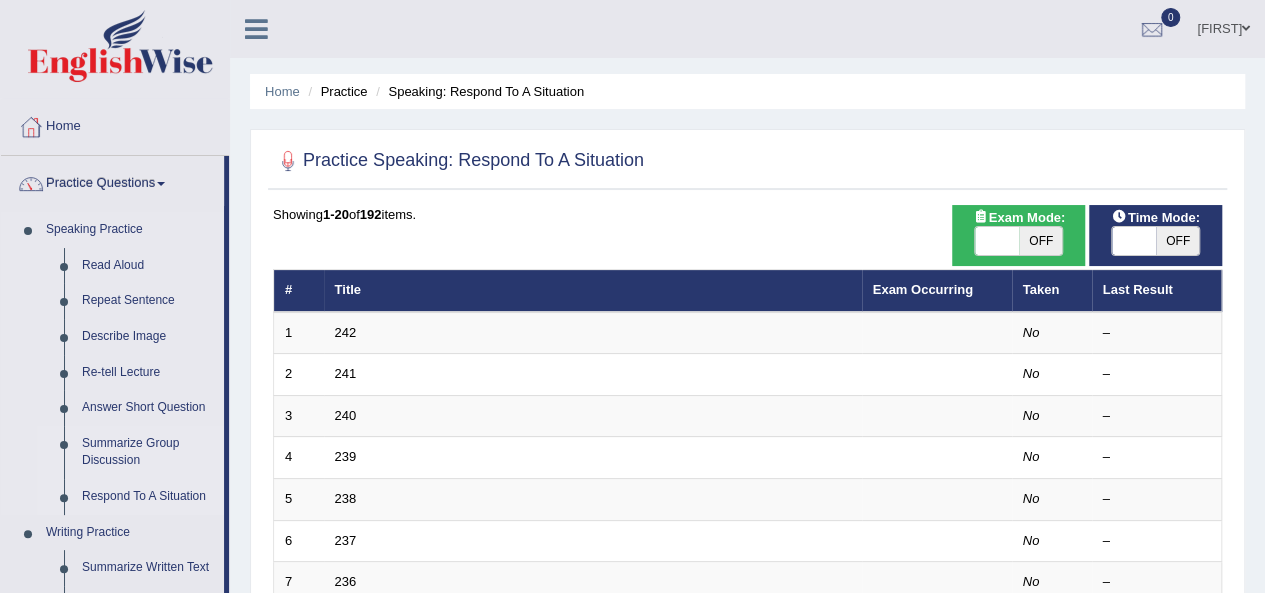 click on "Summarize Group Discussion" at bounding box center (148, 452) 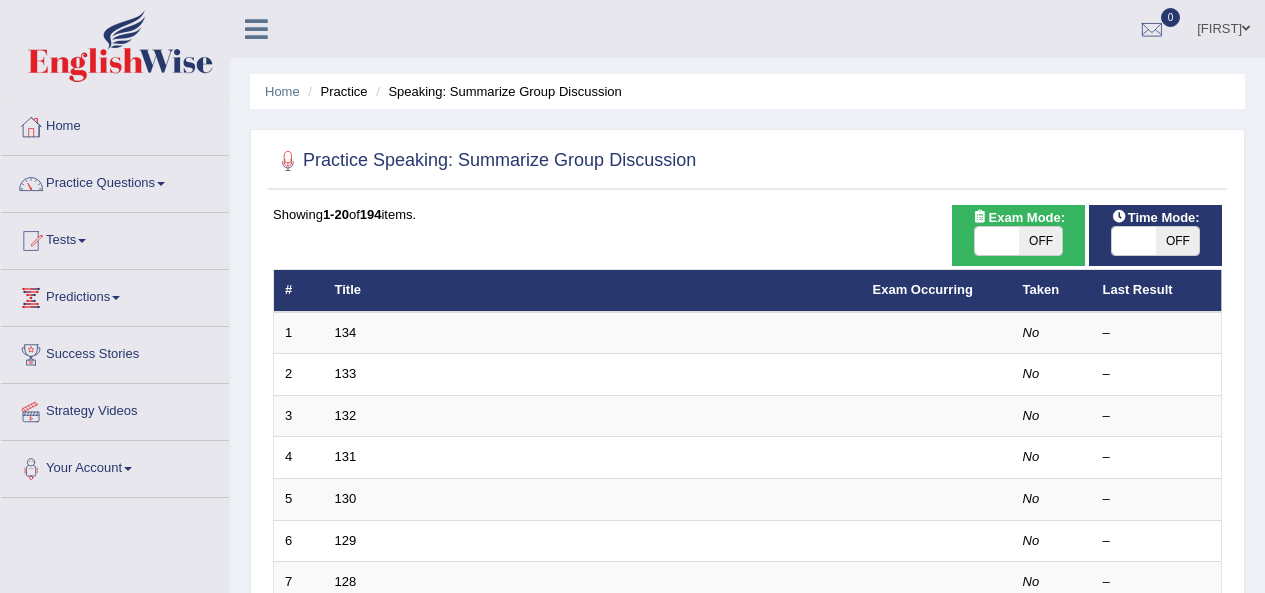 scroll, scrollTop: 0, scrollLeft: 0, axis: both 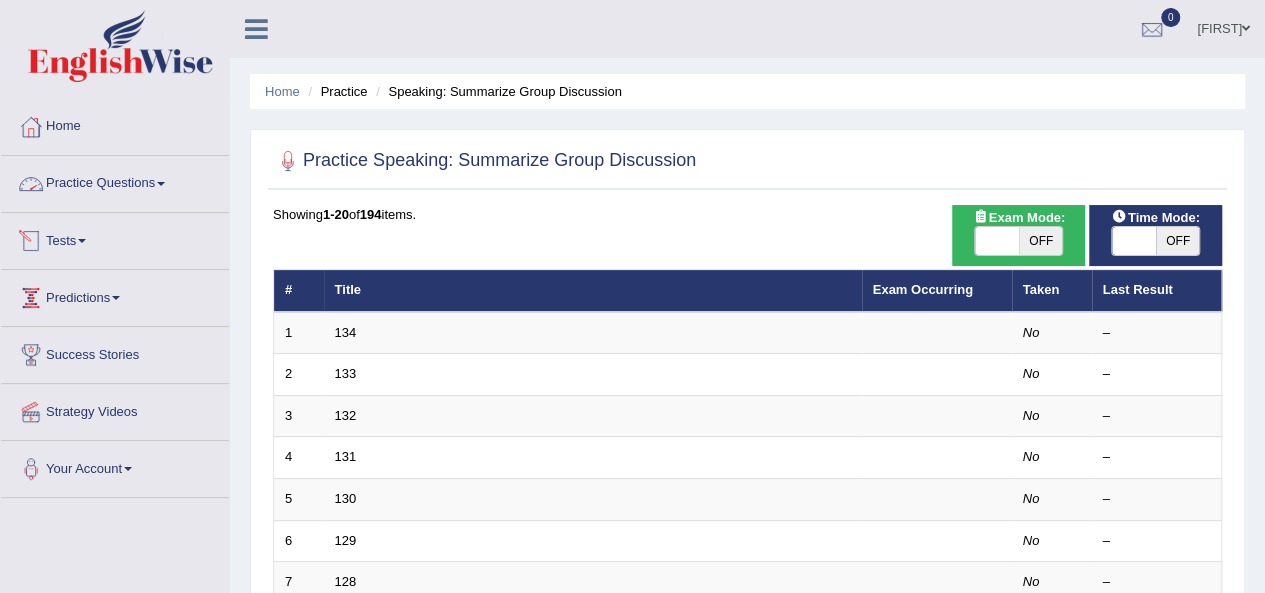 click on "Practice Questions" at bounding box center (115, 181) 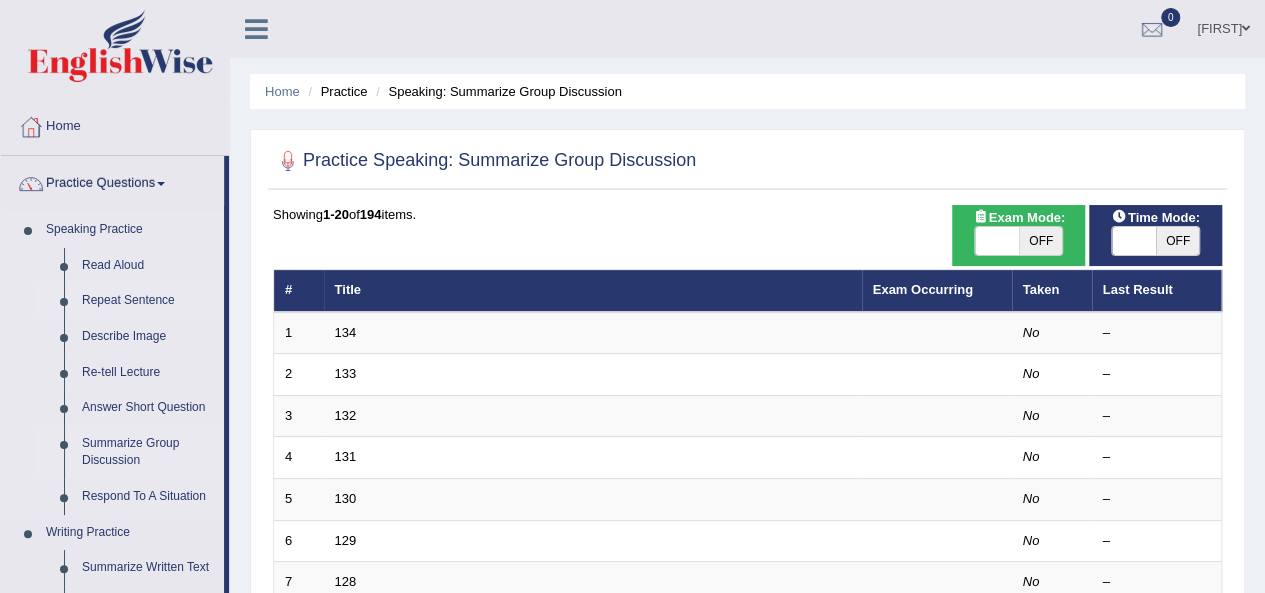 click on "Repeat Sentence" at bounding box center [148, 301] 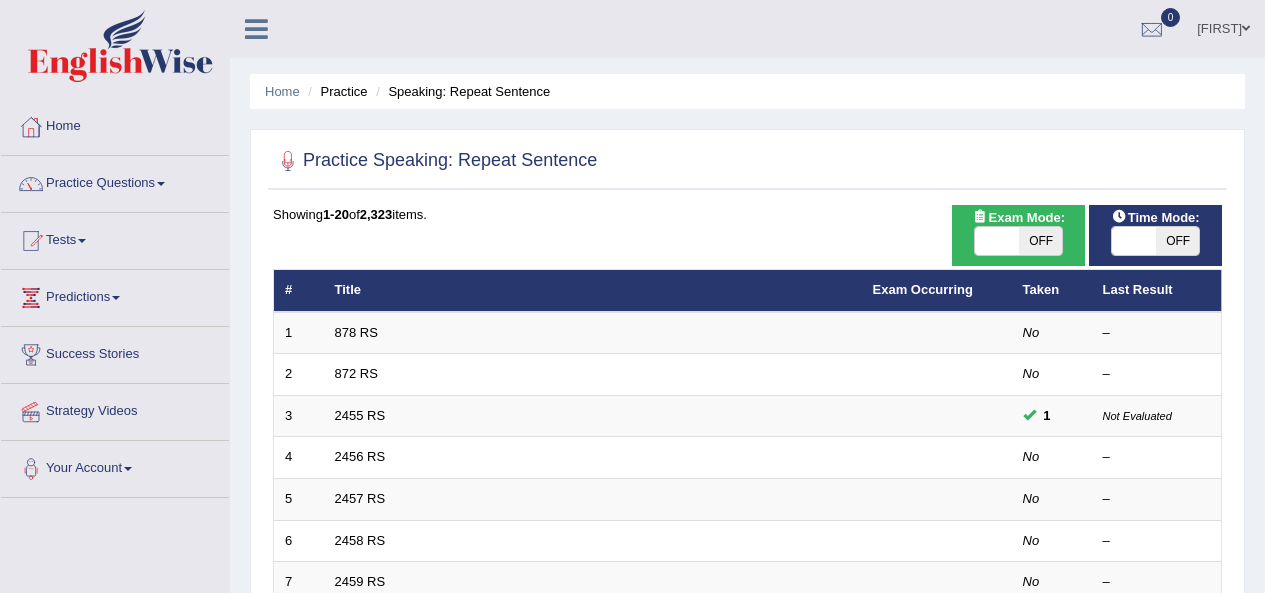 scroll, scrollTop: 0, scrollLeft: 0, axis: both 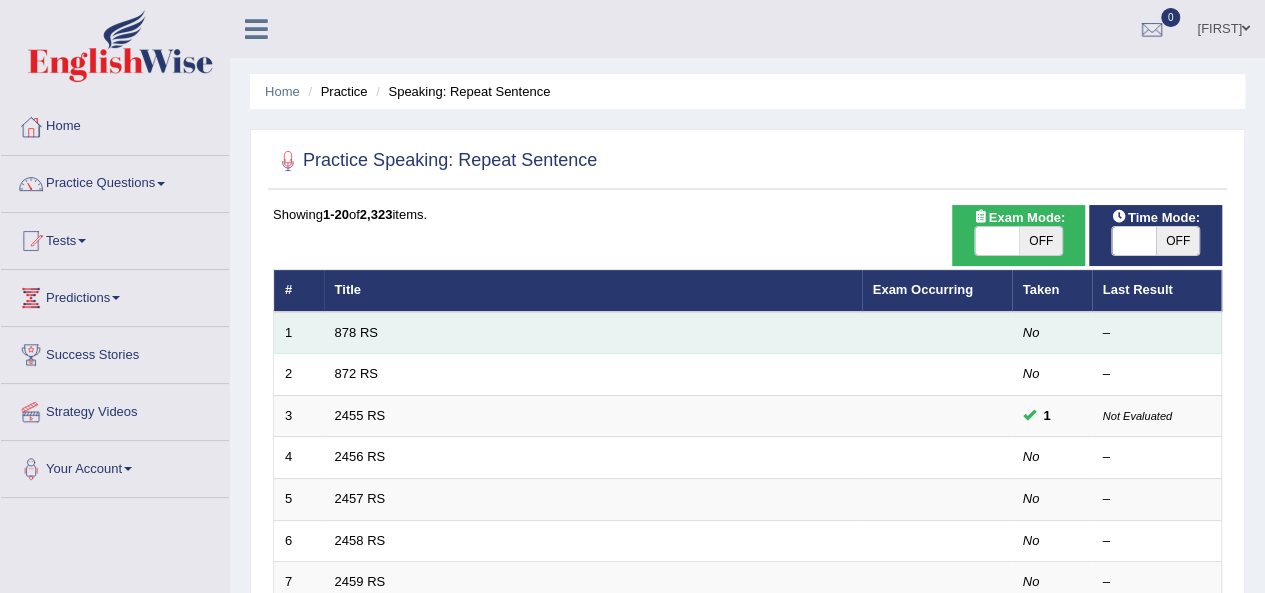 click on "878 RS" at bounding box center [593, 333] 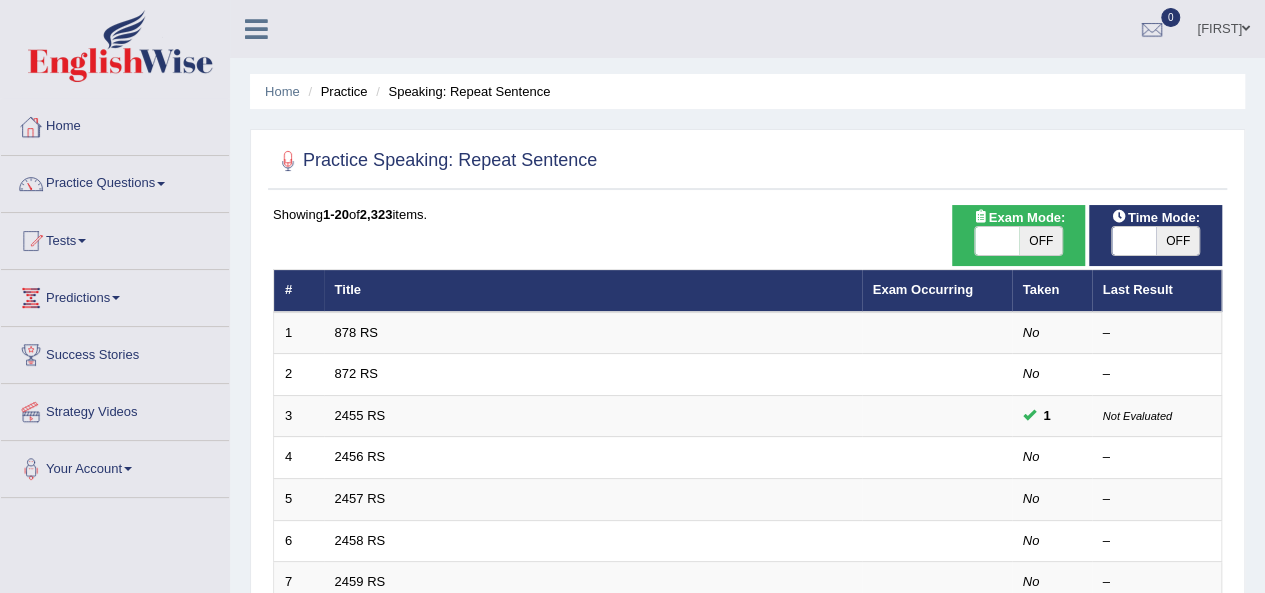 click on "Home" at bounding box center [115, 124] 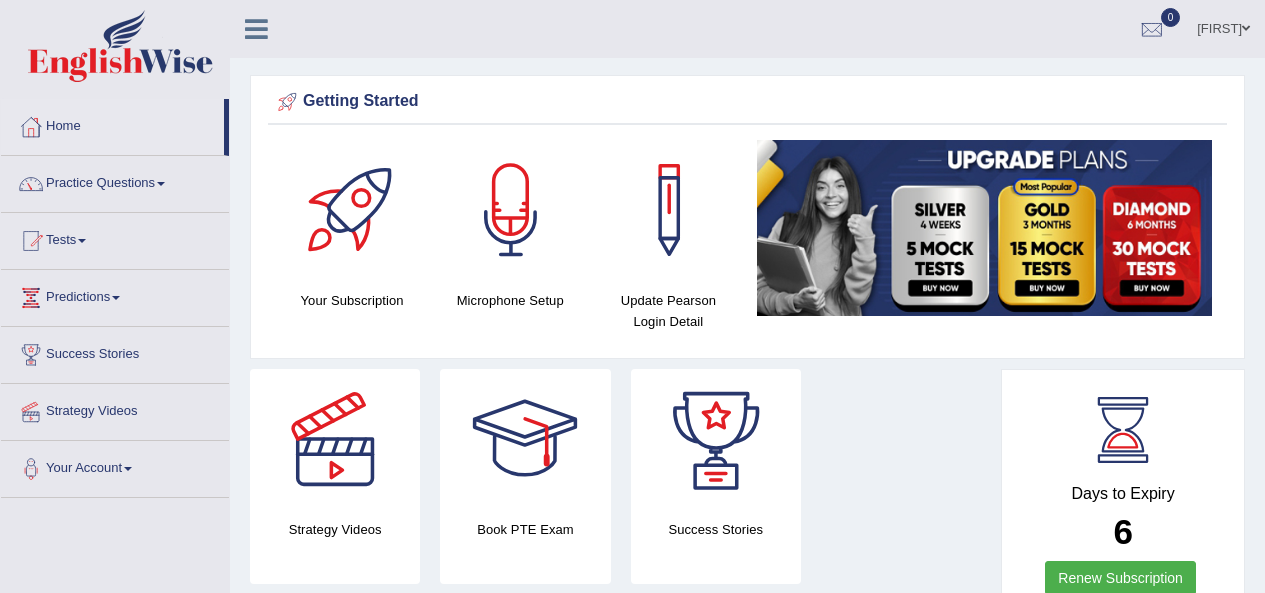 scroll, scrollTop: 0, scrollLeft: 0, axis: both 